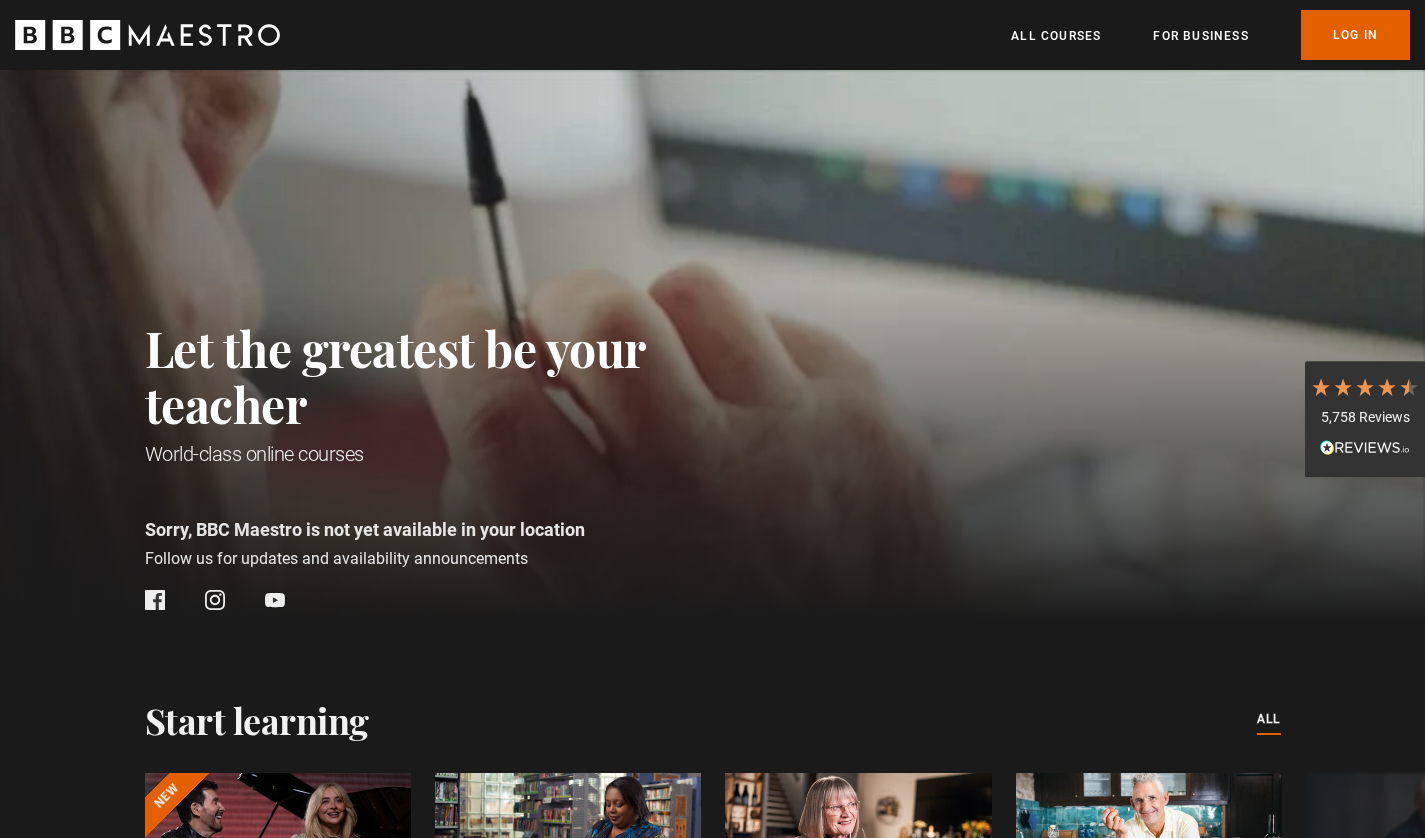 scroll, scrollTop: 0, scrollLeft: 0, axis: both 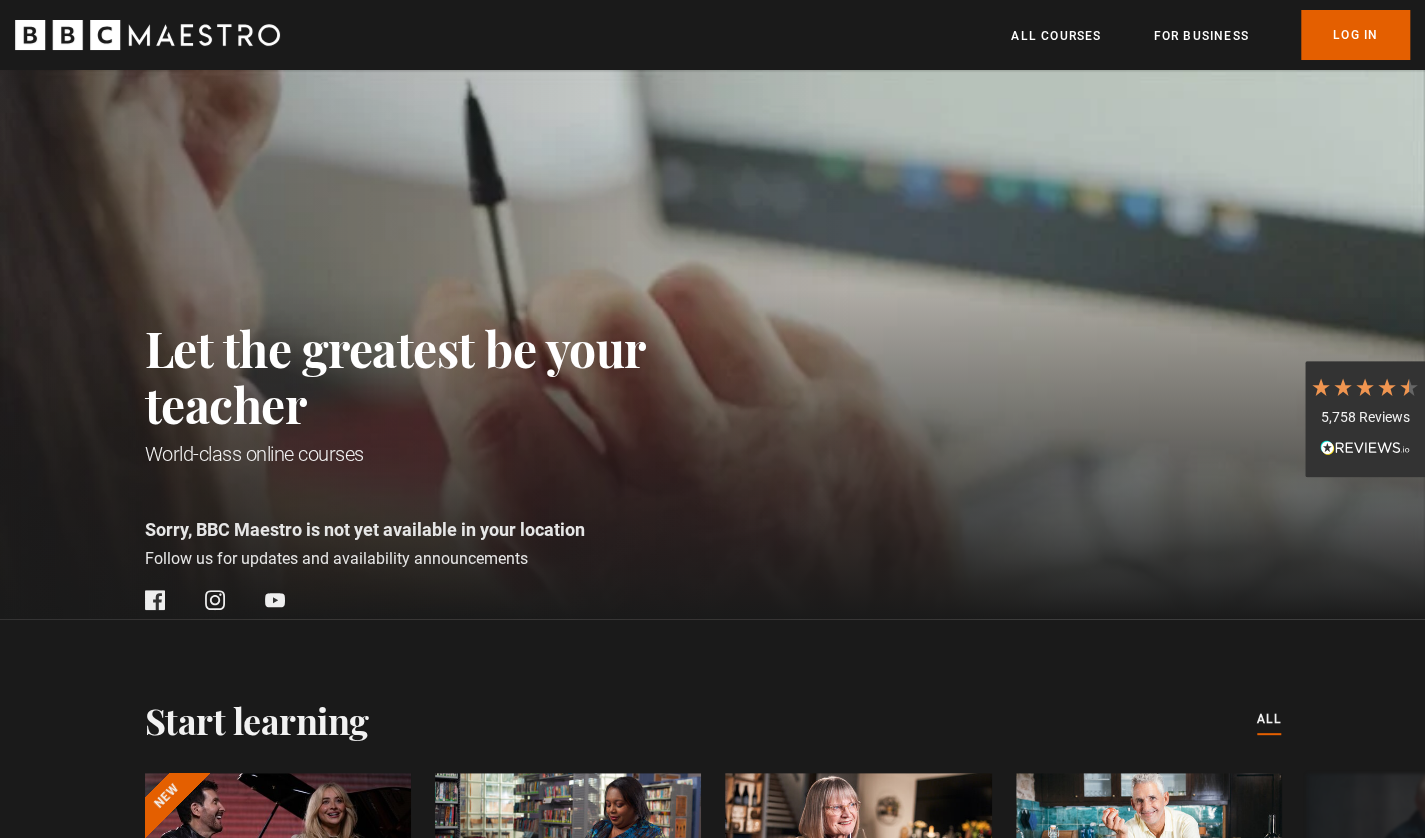 click on "All Courses
For business
Already have an account?
Log In" at bounding box center [1210, 35] 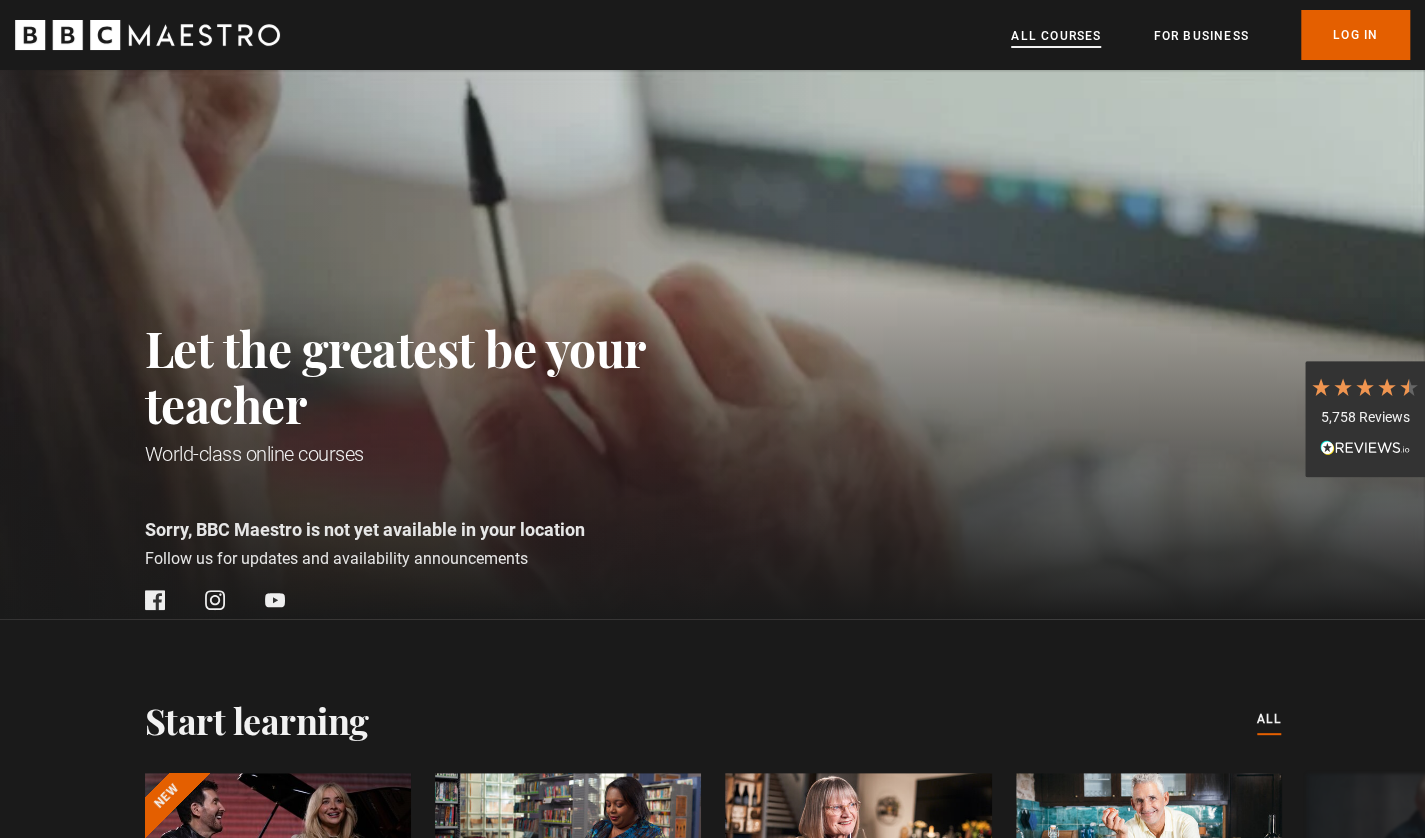 click on "All Courses" at bounding box center [1056, 36] 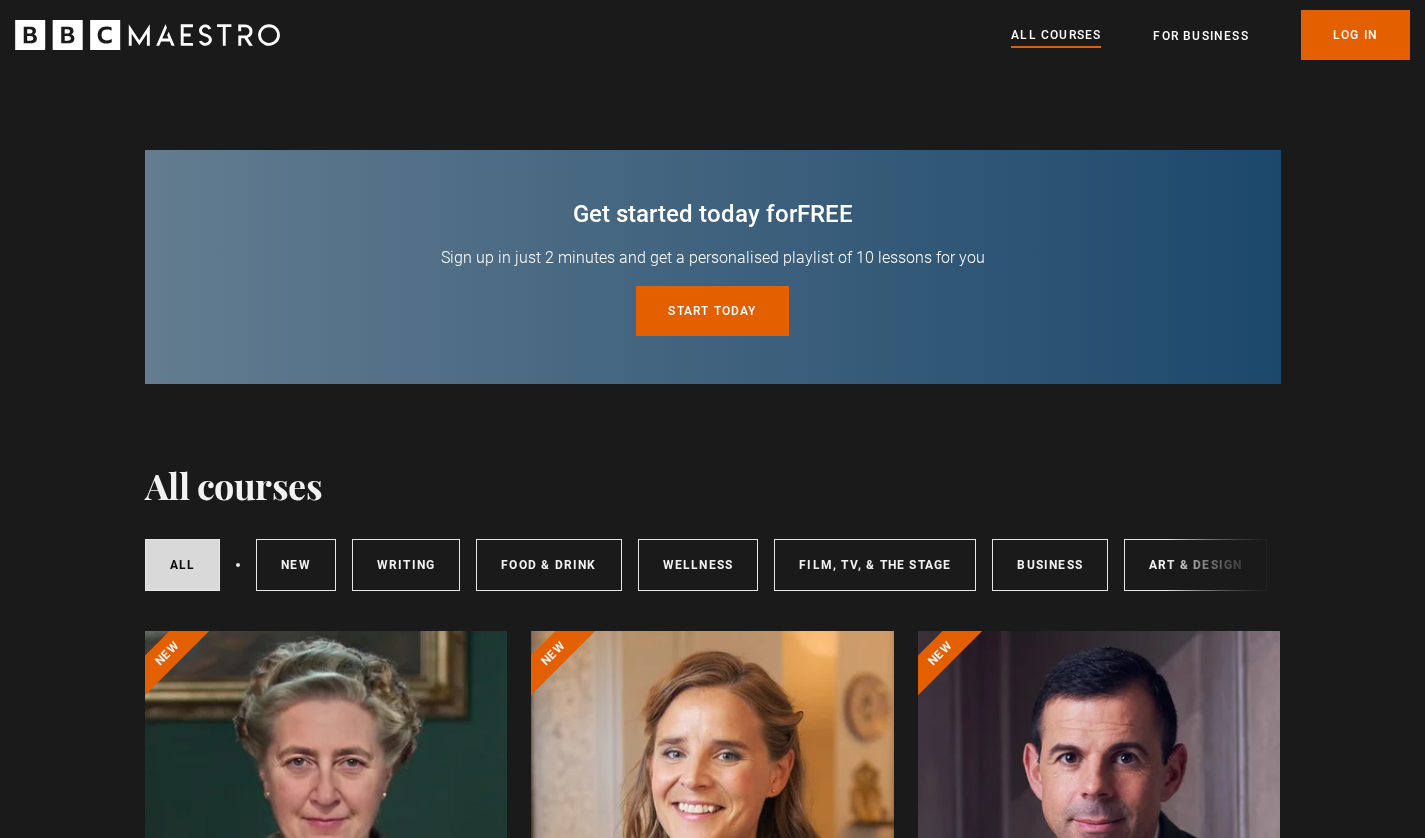 scroll, scrollTop: 0, scrollLeft: 0, axis: both 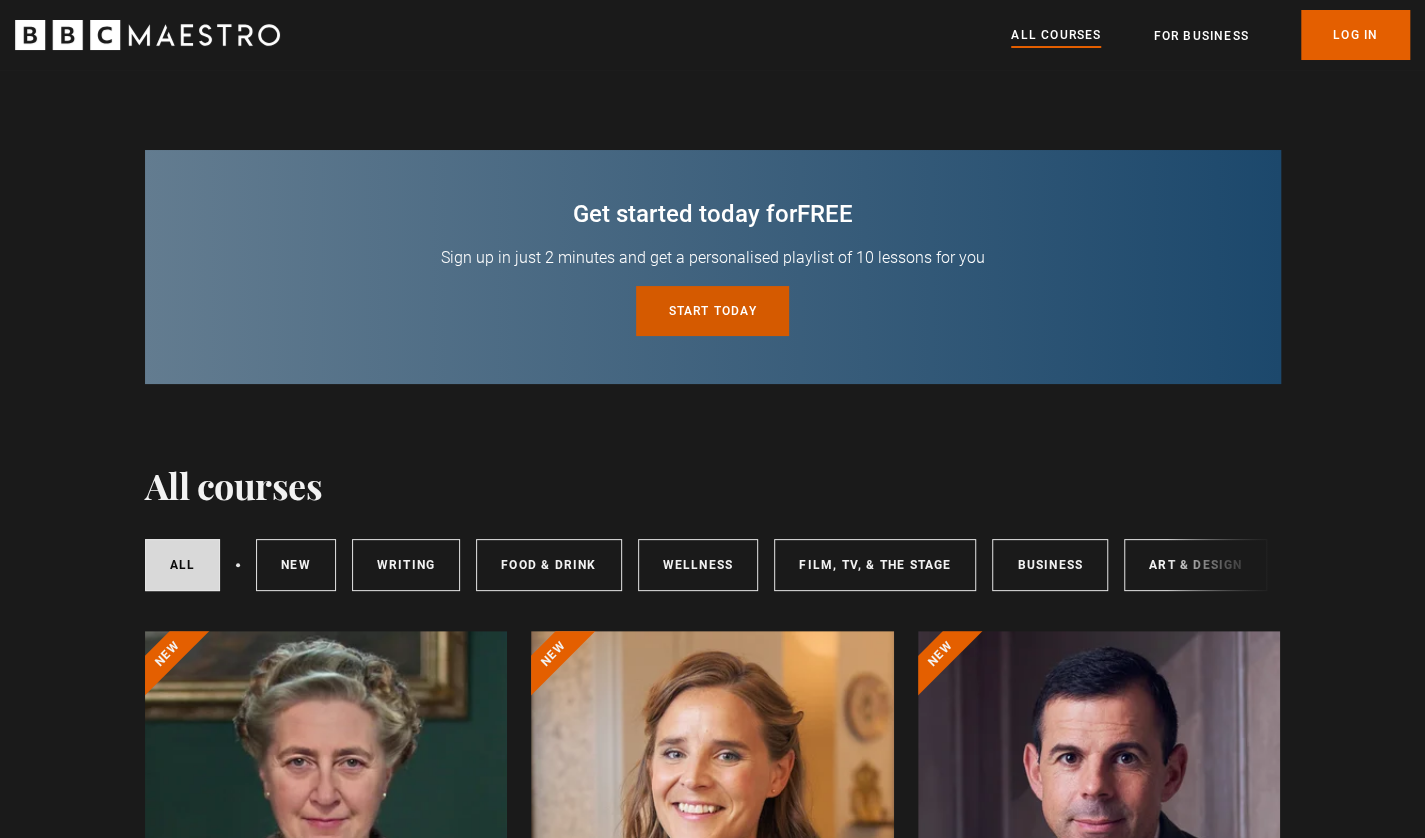 click on "Start today  for free" at bounding box center [712, 311] 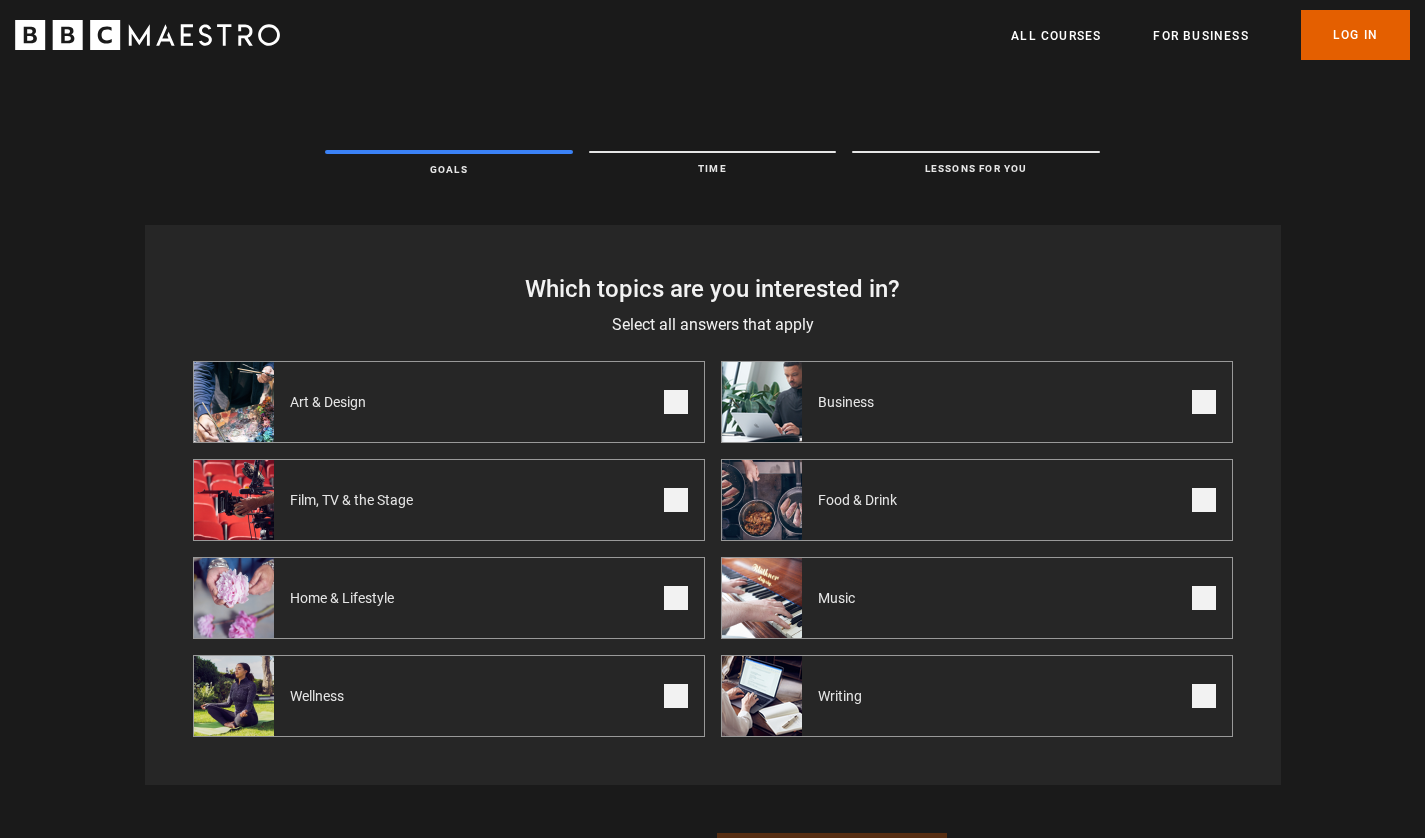 scroll, scrollTop: 0, scrollLeft: 0, axis: both 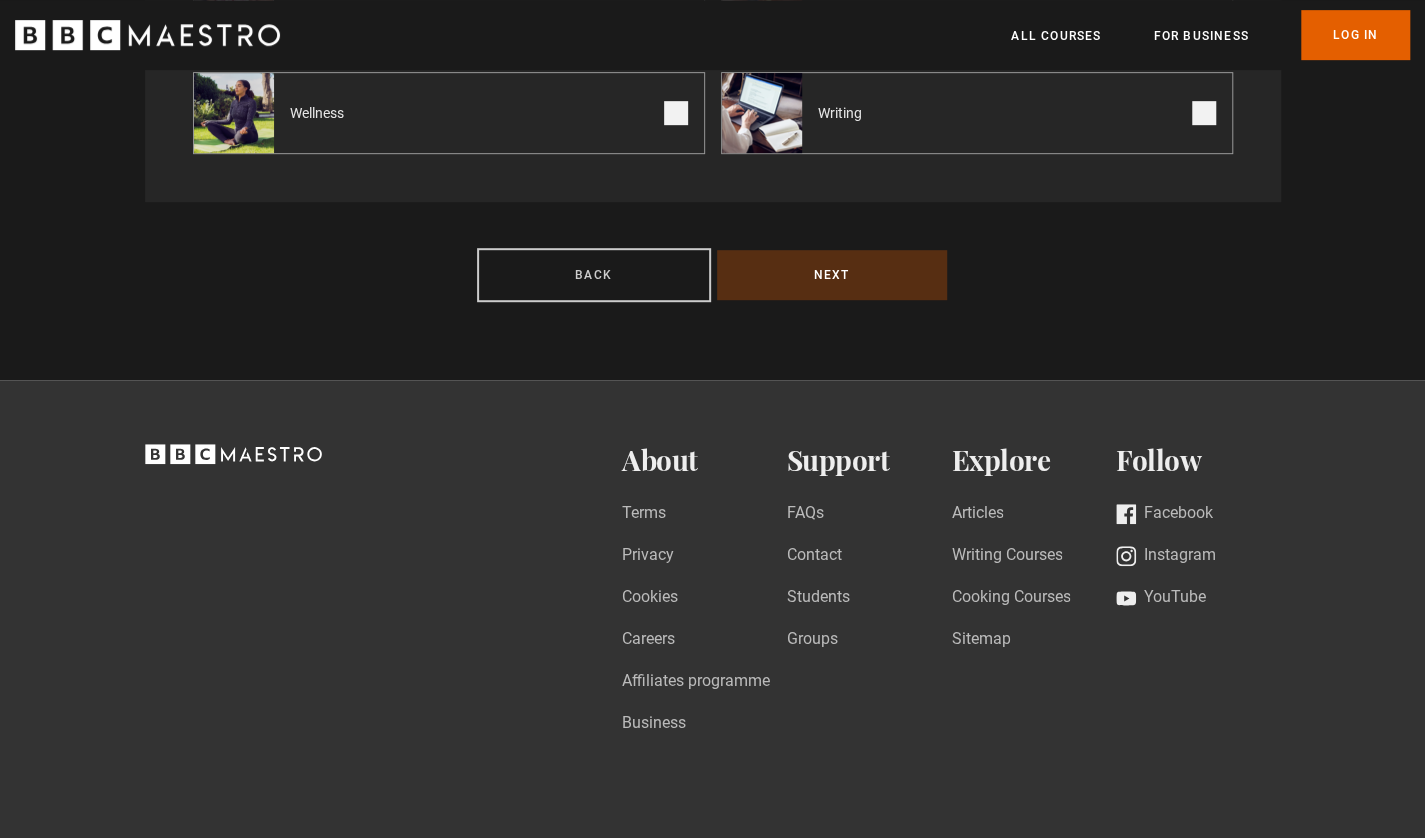 click on "Back" at bounding box center (594, 275) 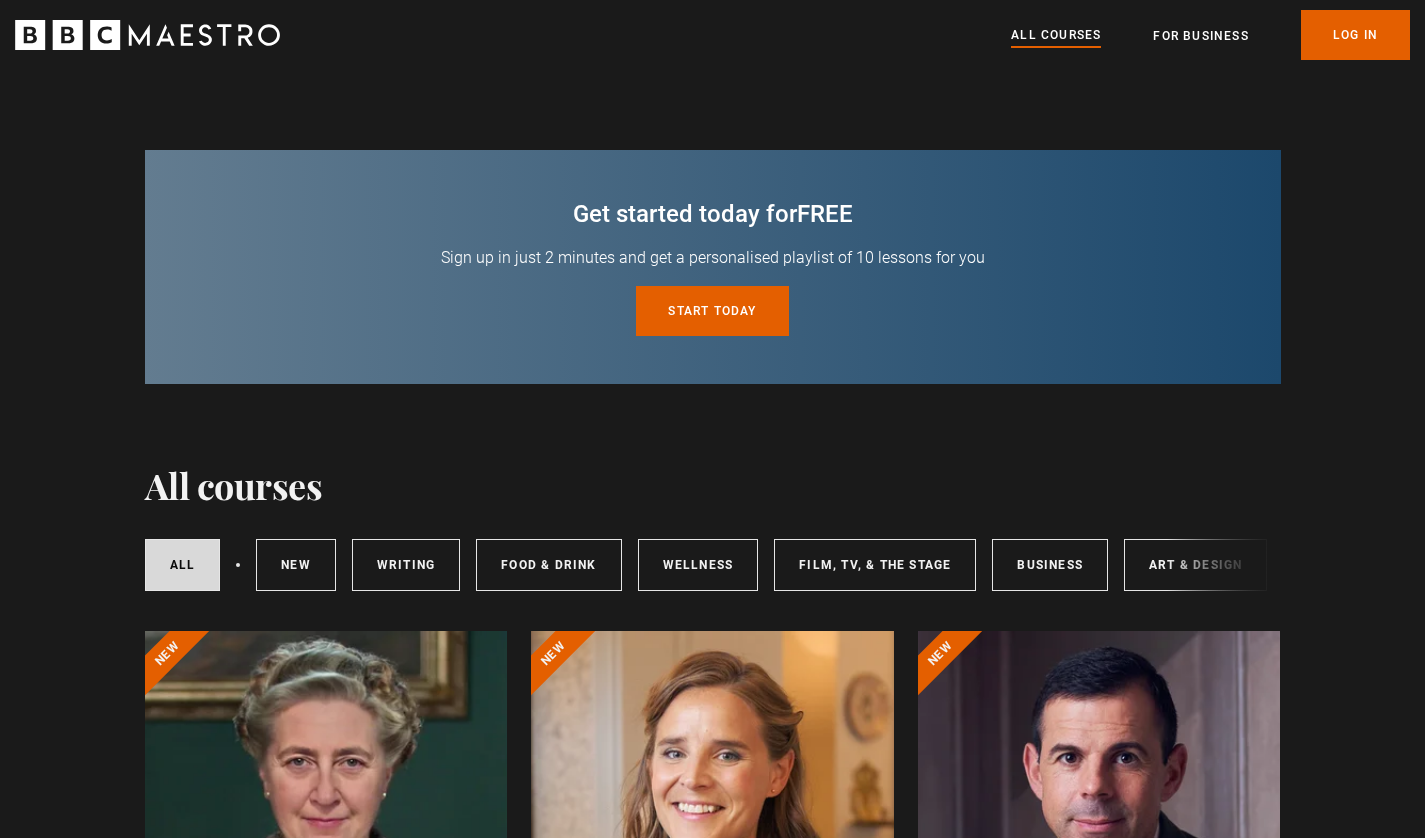 scroll, scrollTop: 0, scrollLeft: 0, axis: both 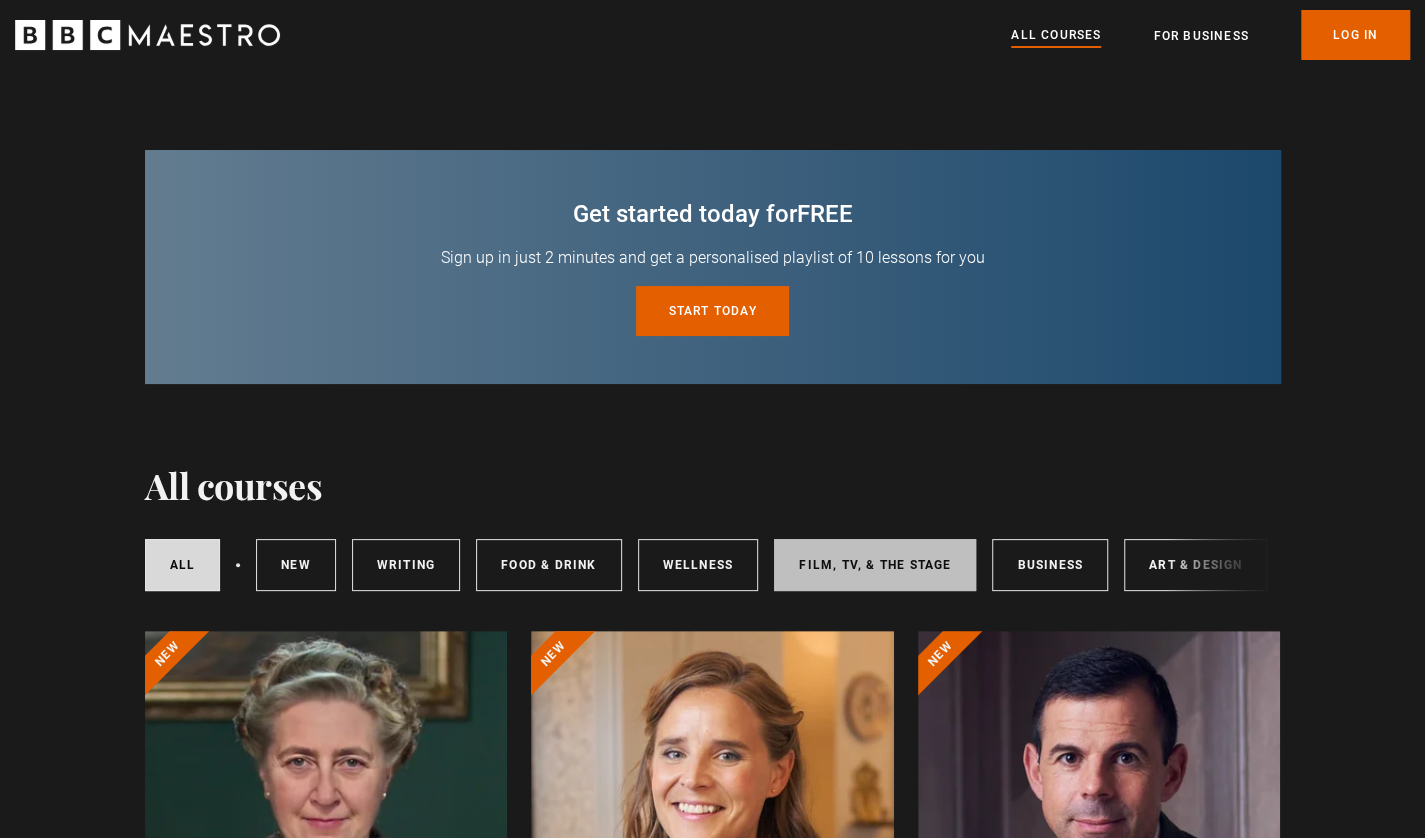 click on "Film, TV, & The Stage" at bounding box center (875, 565) 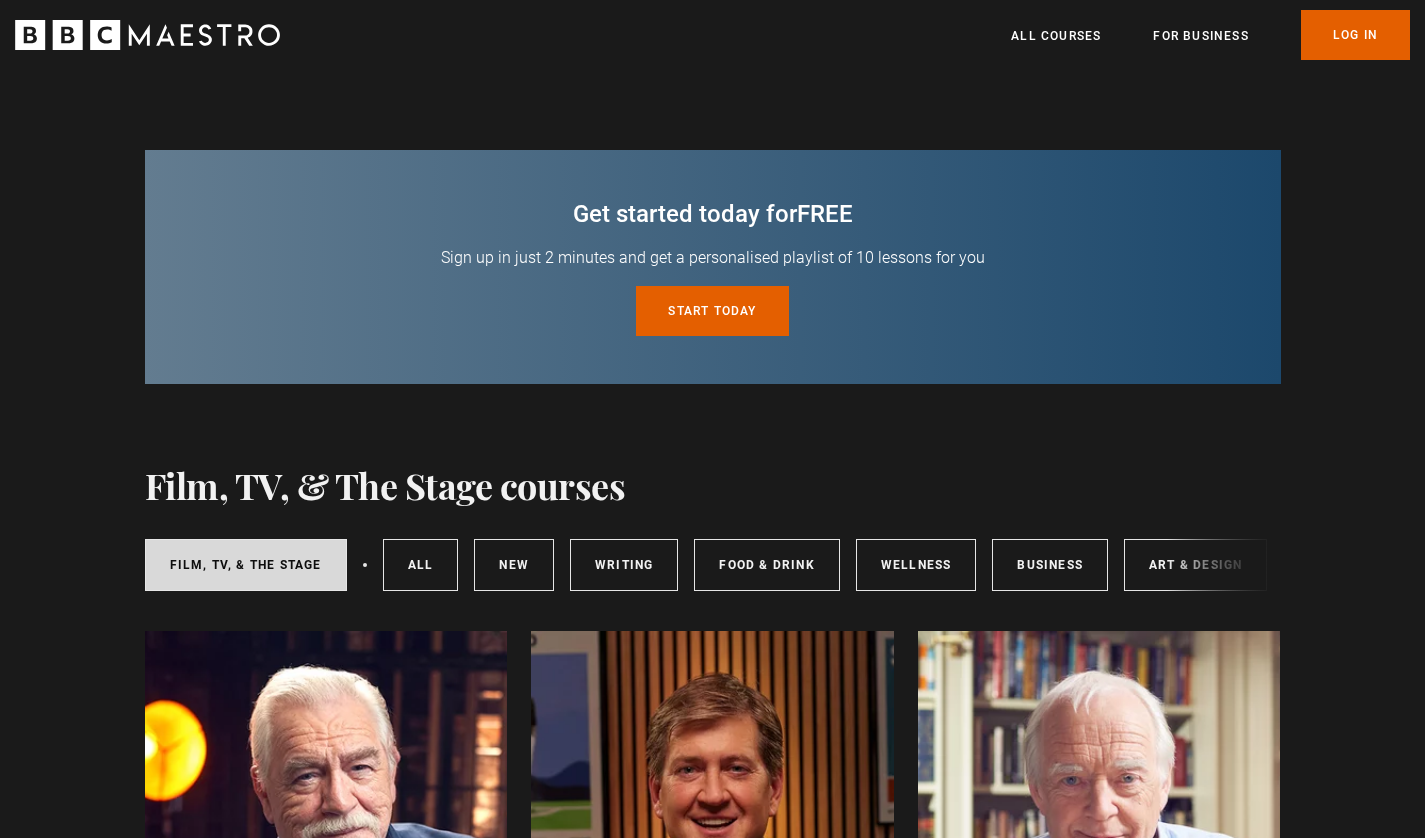 scroll, scrollTop: 0, scrollLeft: 0, axis: both 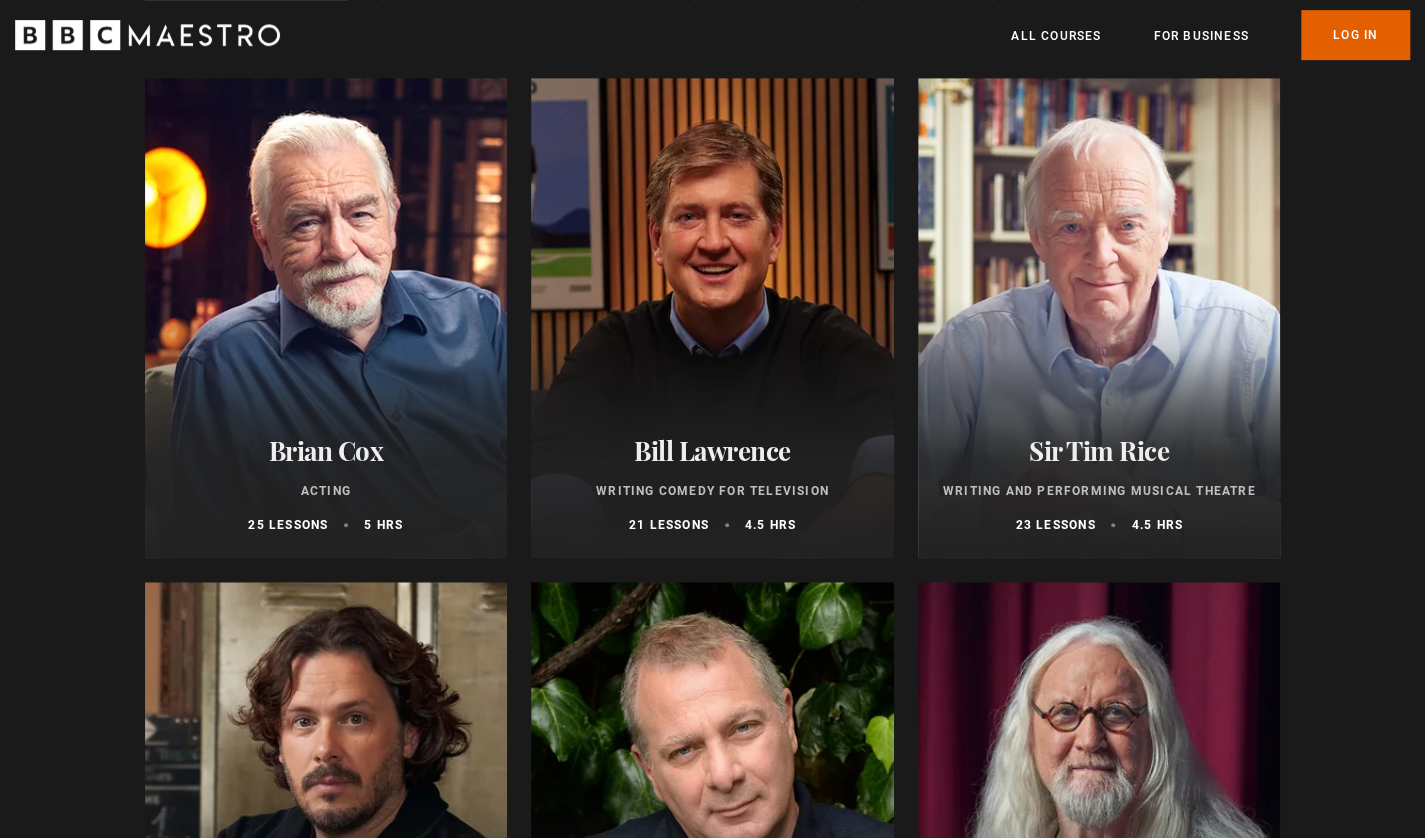 drag, startPoint x: 0, startPoint y: 0, endPoint x: 1439, endPoint y: 294, distance: 1468.7263 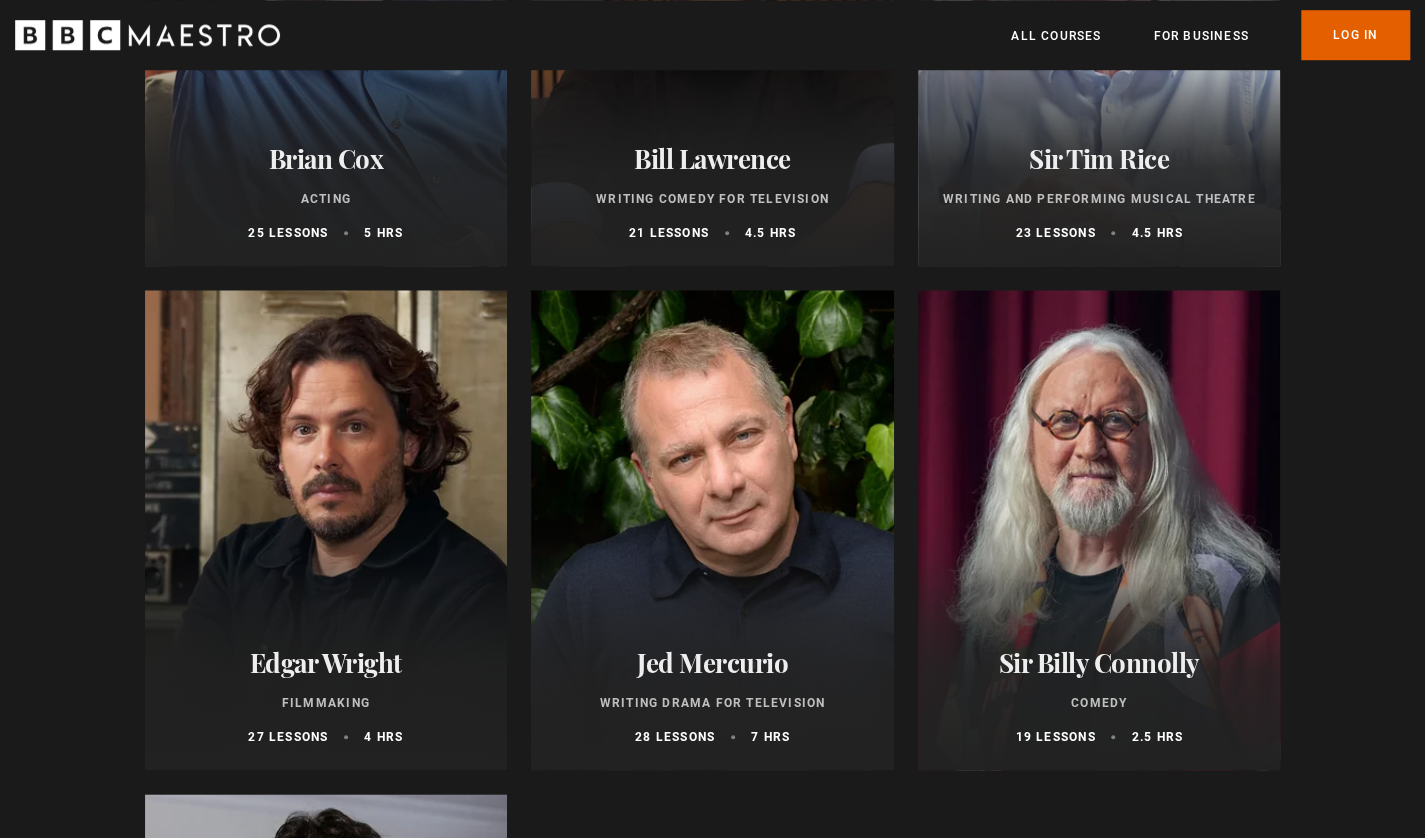 scroll, scrollTop: 1116, scrollLeft: 0, axis: vertical 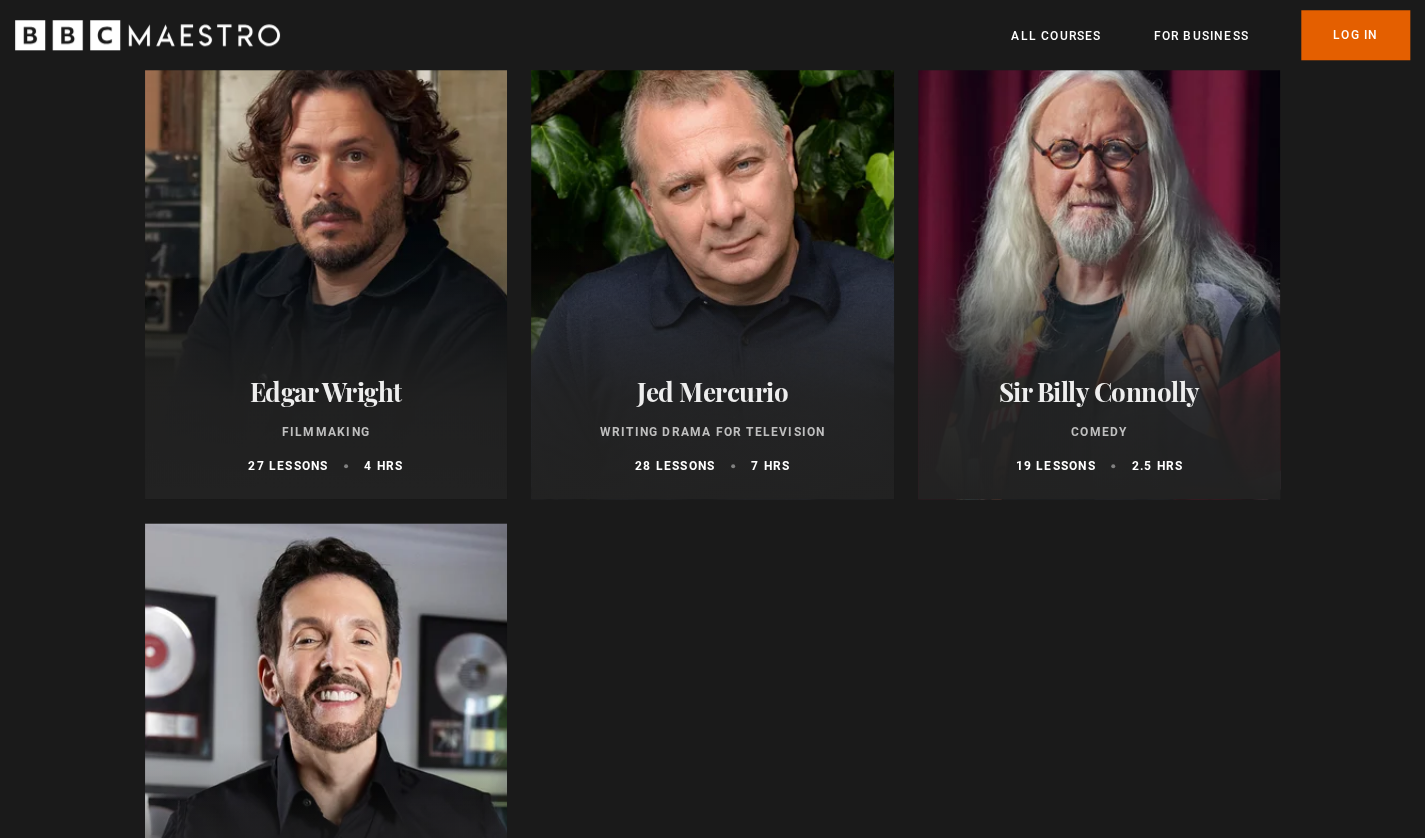 click on "Edgar Wright" at bounding box center [326, 391] 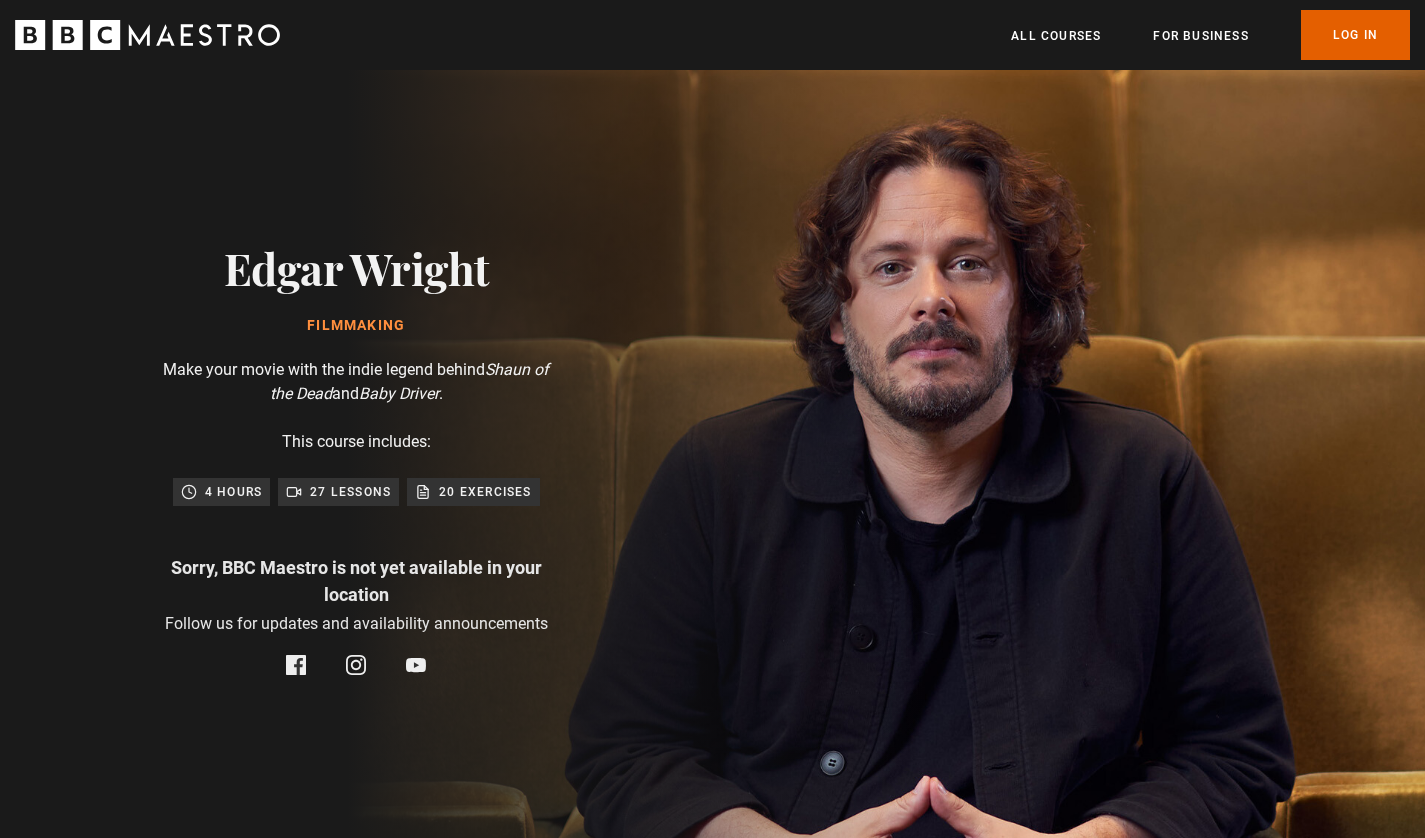 scroll, scrollTop: 0, scrollLeft: 0, axis: both 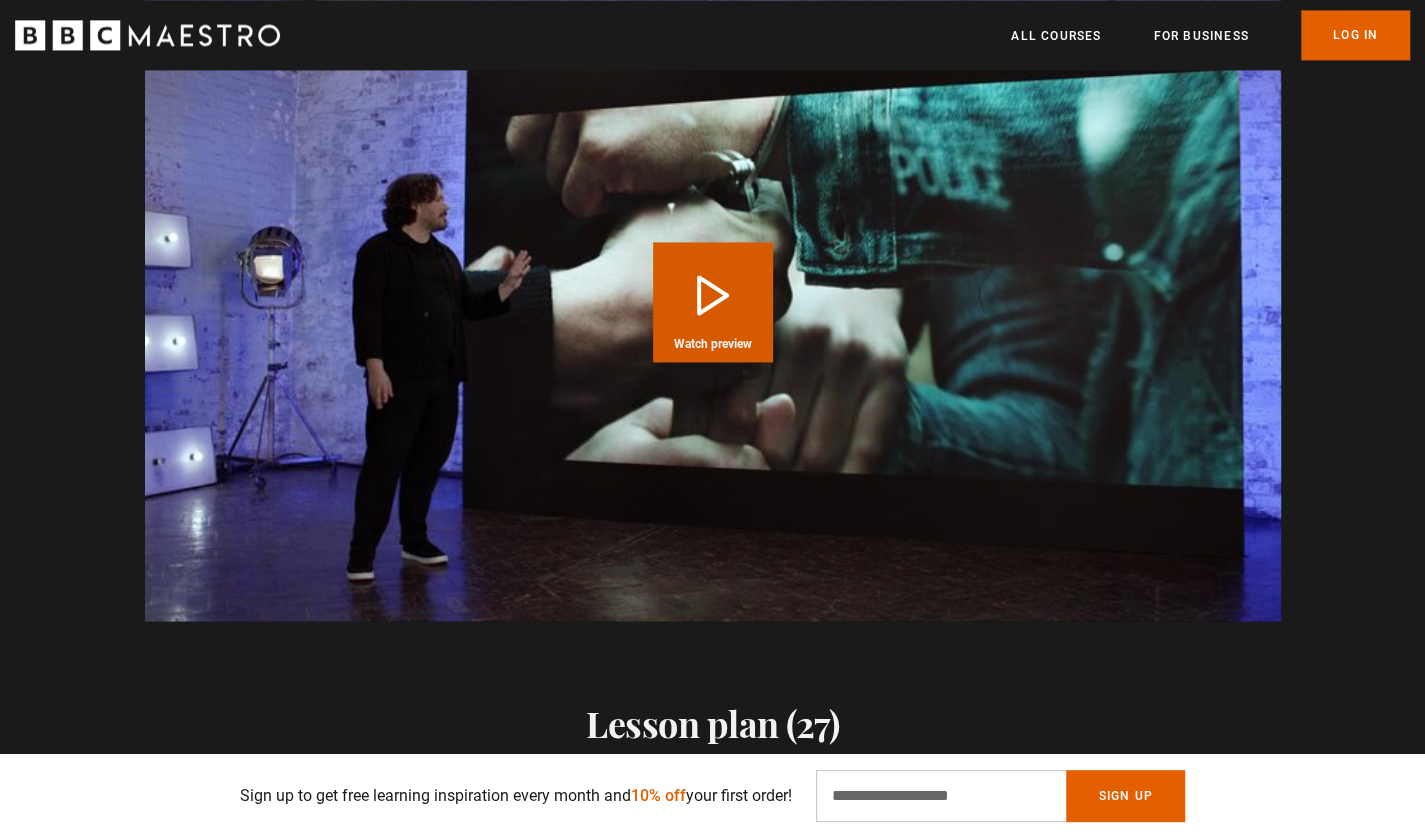 click on "Play Course overview for Filmmaking with [FIRST] [LAST] Watch preview" at bounding box center [713, 302] 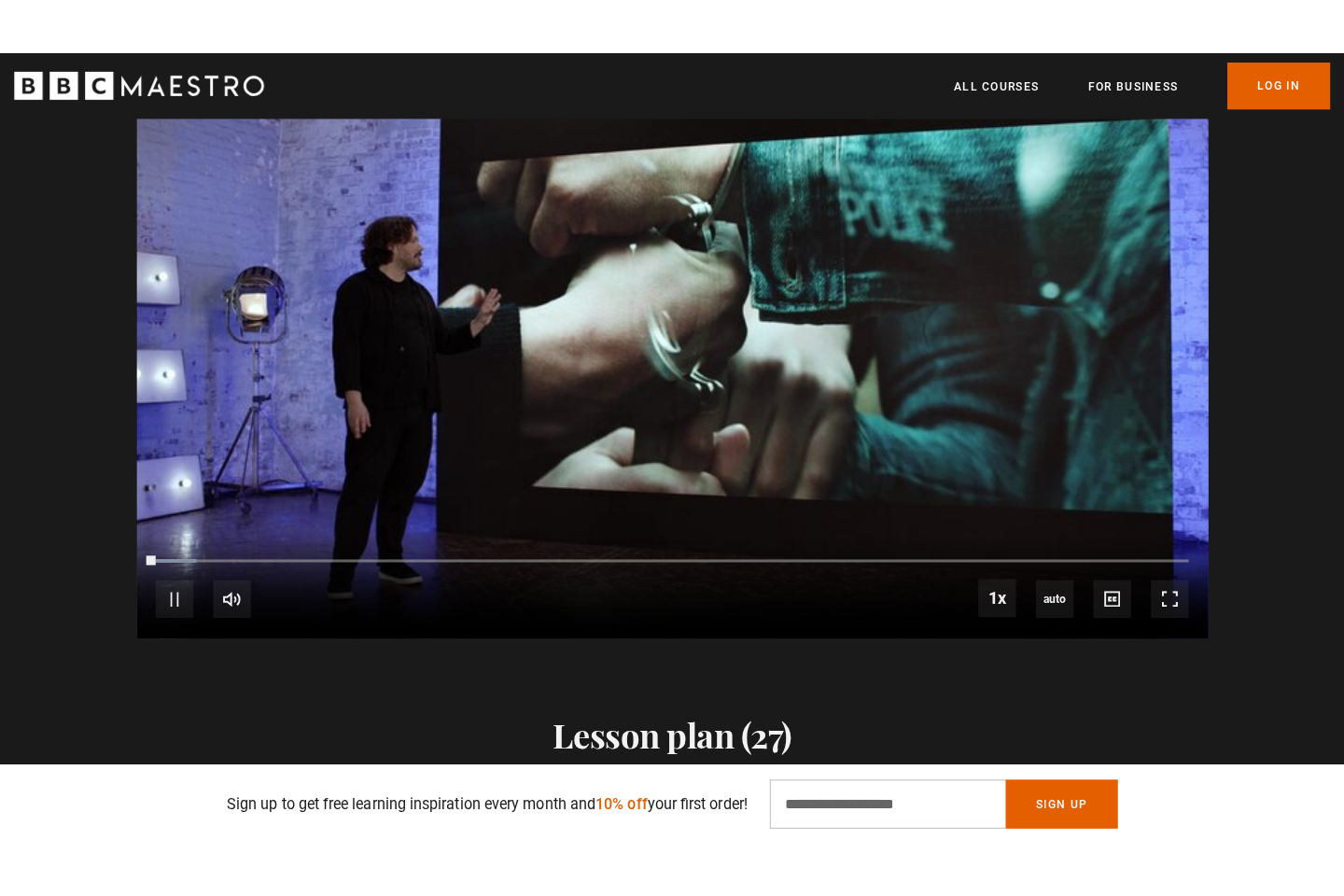 scroll, scrollTop: 1514, scrollLeft: 0, axis: vertical 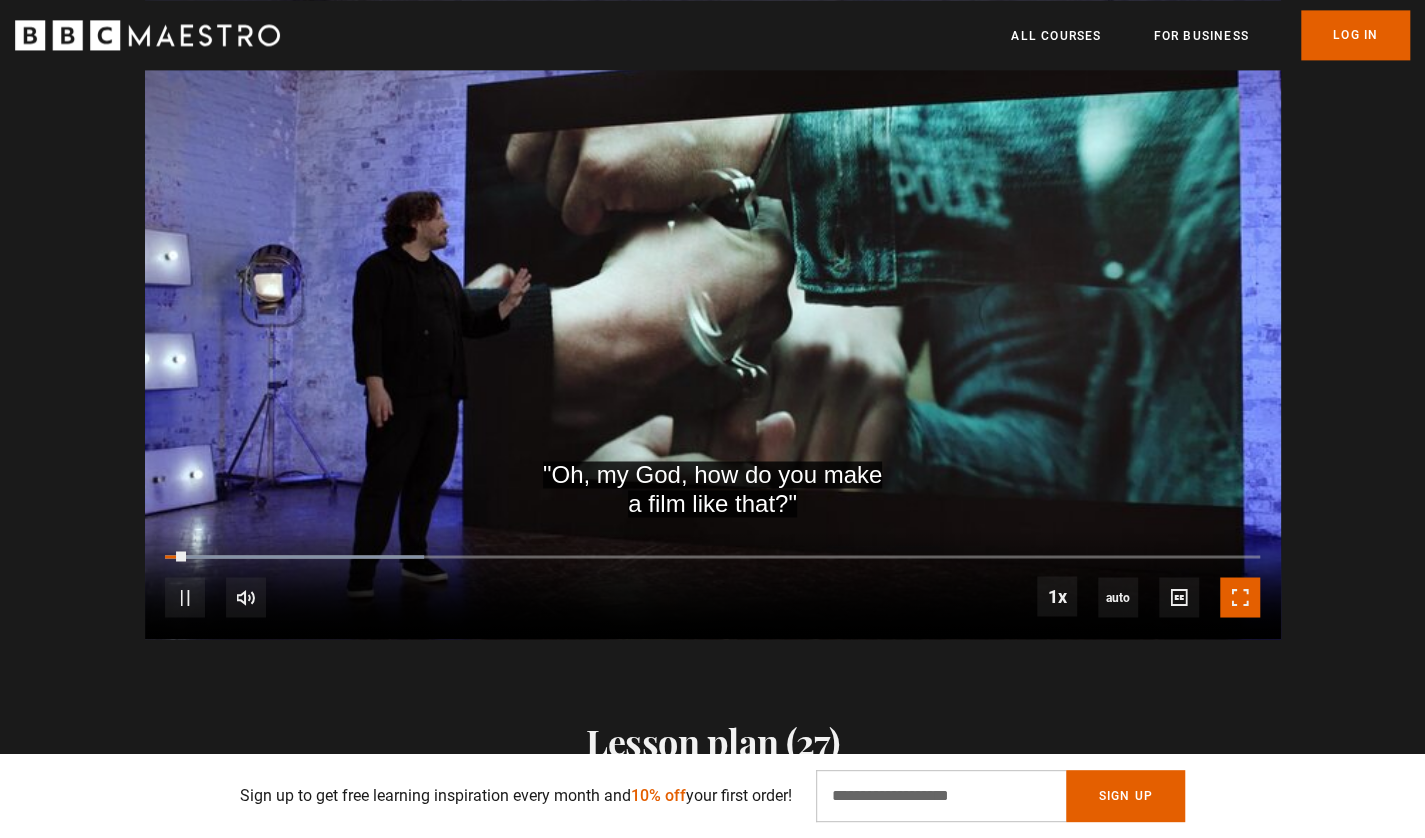 click at bounding box center [1240, 597] 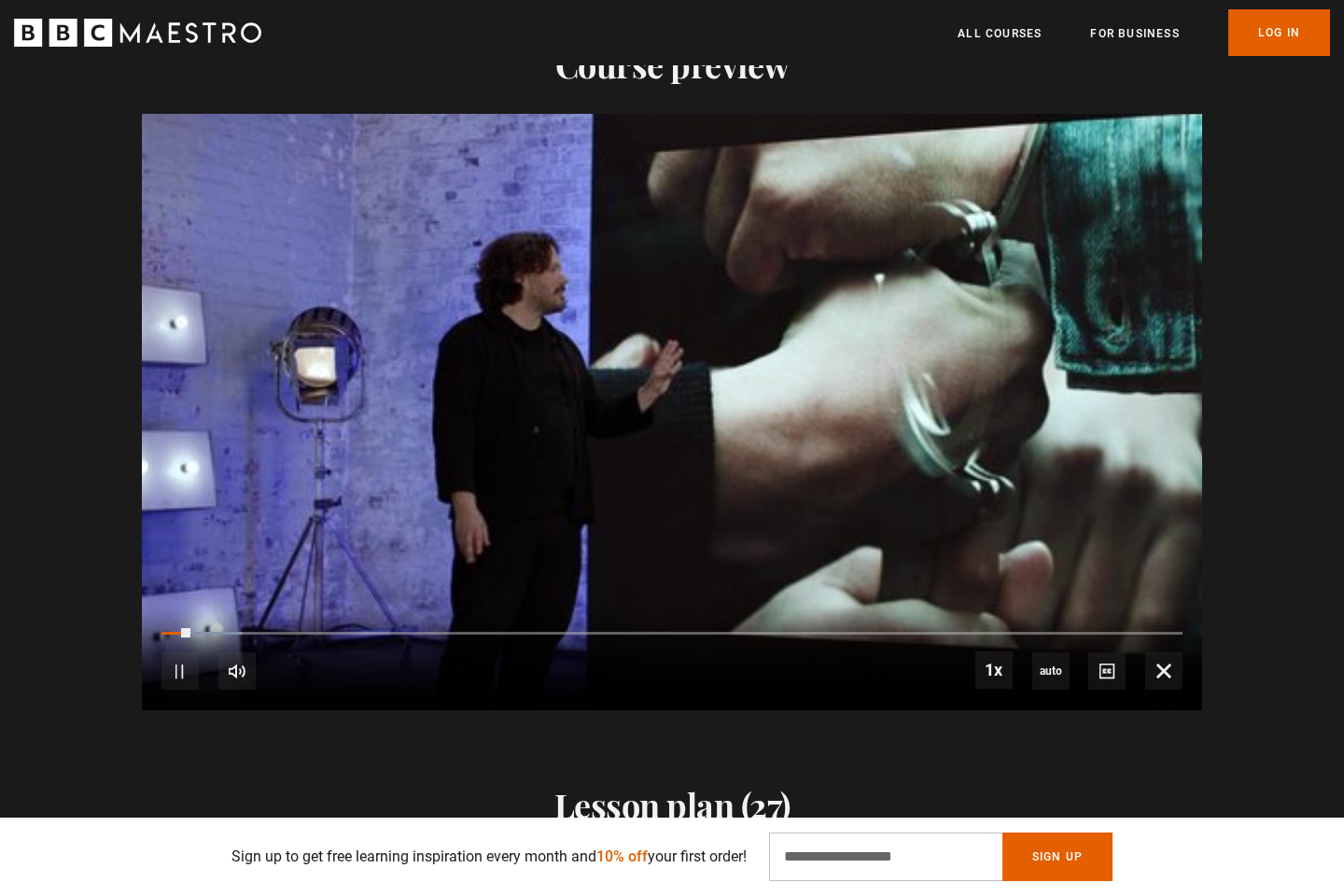 scroll, scrollTop: 0, scrollLeft: 245, axis: horizontal 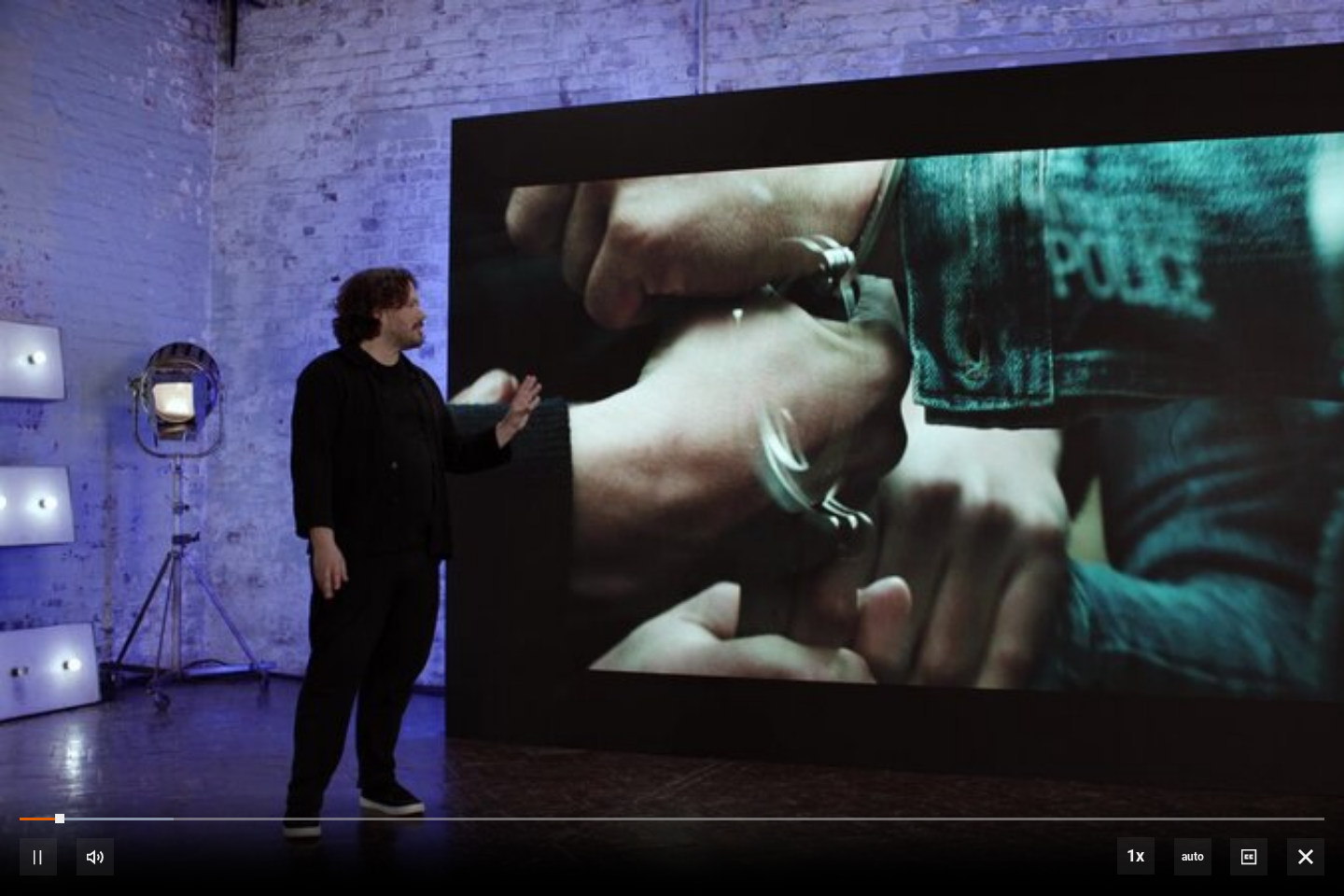 click on "10s Skip Back 10 seconds Pause 10s Skip Forward 10 seconds Loaded :  11.81% 1:40 0:04 Pause Mute Current Time  0:04 - Duration  2:07 1x Playback Rate 2x 1.5x 1x , selected 0.5x auto Quality 360p 720p 1080p 2160p Auto , selected Captions captions off English  Captions , selected" at bounding box center [672, 844] 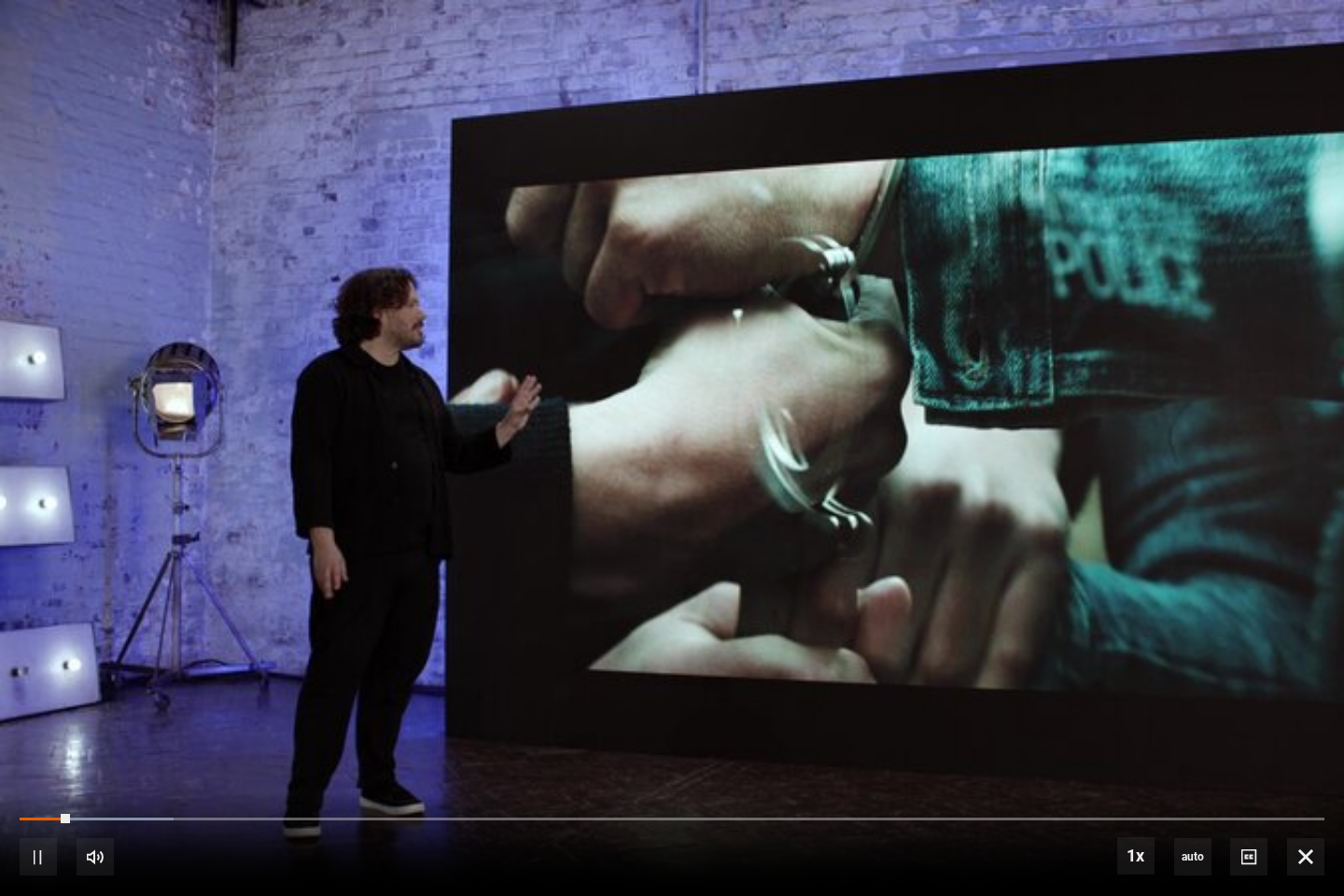 click on "10s Skip Back 10 seconds Pause 10s Skip Forward 10 seconds Loaded :  11.81% 0:36 0:04 Pause Mute Current Time  0:04 - Duration  2:07 1x Playback Rate 2x 1.5x 1x , selected 0.5x auto Quality 360p 720p 1080p 2160p Auto , selected Captions captions off English  Captions , selected" at bounding box center (672, 844) 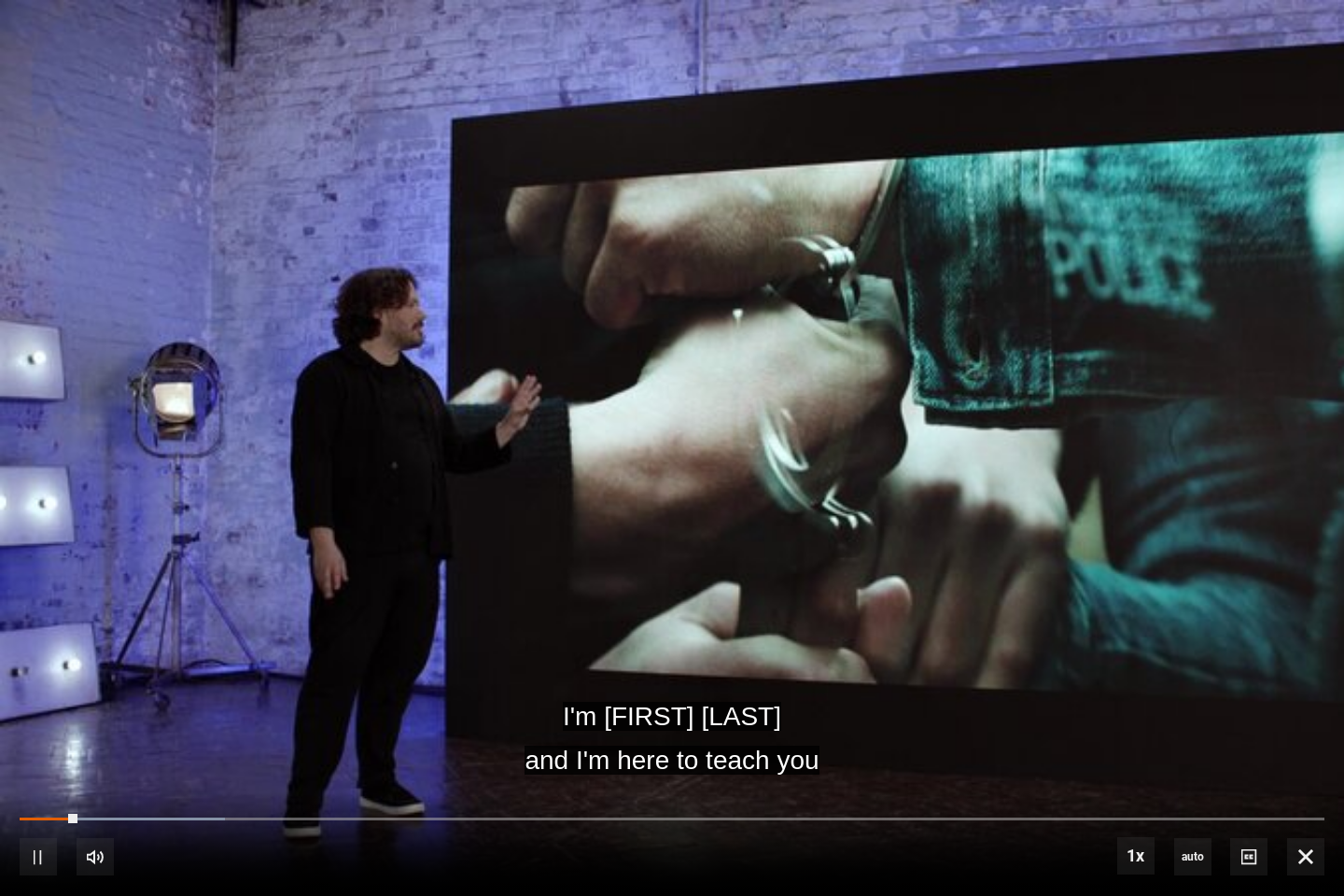 click on "10s Skip Back 10 seconds Pause 10s Skip Forward 10 seconds Loaded :  15.75% 0:35 0:05 Pause Mute Current Time  0:05 - Duration  2:07 1x Playback Rate 2x 1.5x 1x , selected 0.5x auto Quality 360p 720p 1080p 2160p Auto , selected Captions captions off English  Captions , selected" at bounding box center [672, 844] 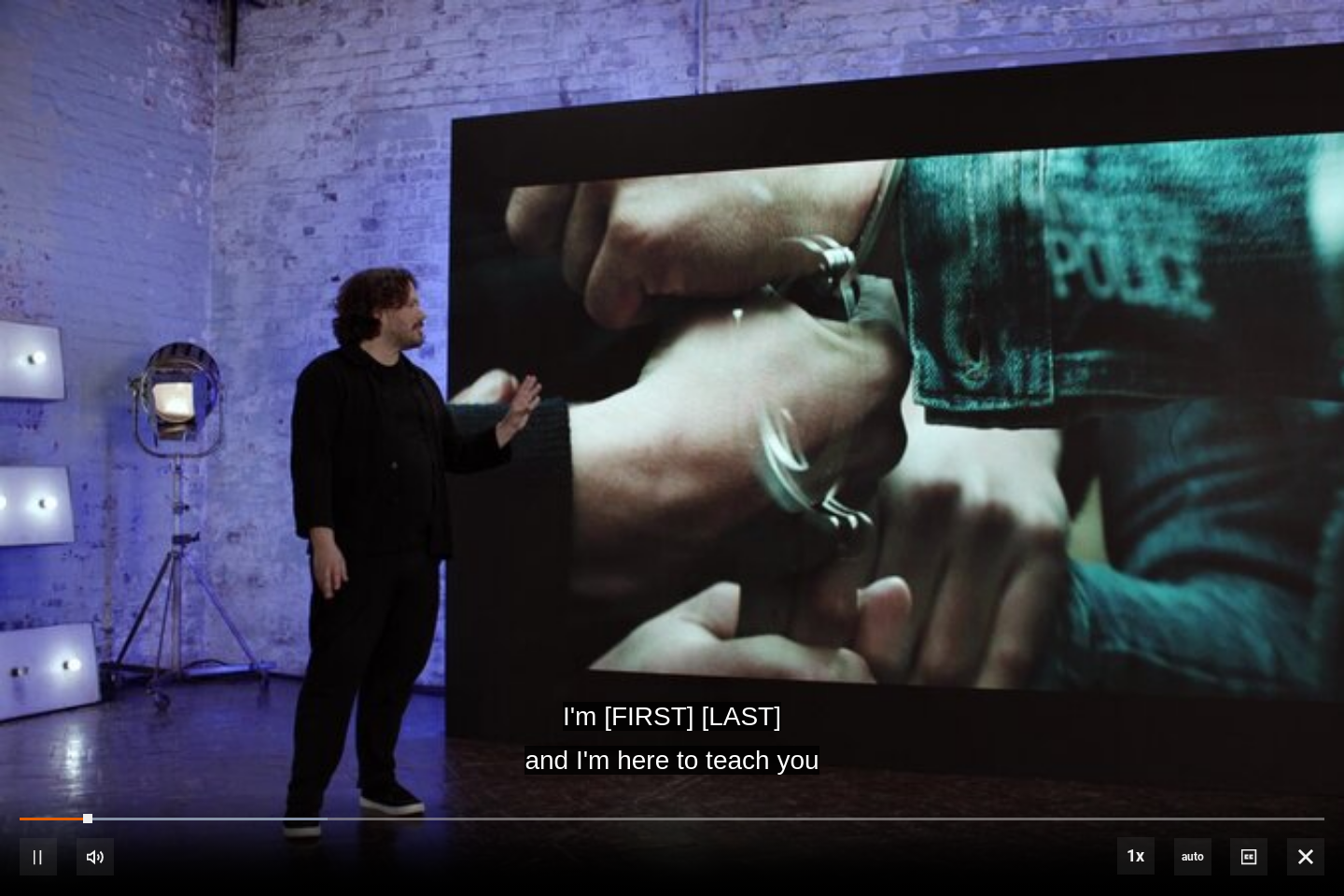 click on "10s Skip Back 10 seconds Pause 10s Skip Forward 10 seconds Loaded :  23.62% 0:34 0:07 Pause Mute Current Time  0:07 - Duration  2:07 1x Playback Rate 2x 1.5x 1x , selected 0.5x auto Quality 360p 720p 1080p 2160p Auto , selected Captions captions off English  Captions , selected" at bounding box center [672, 844] 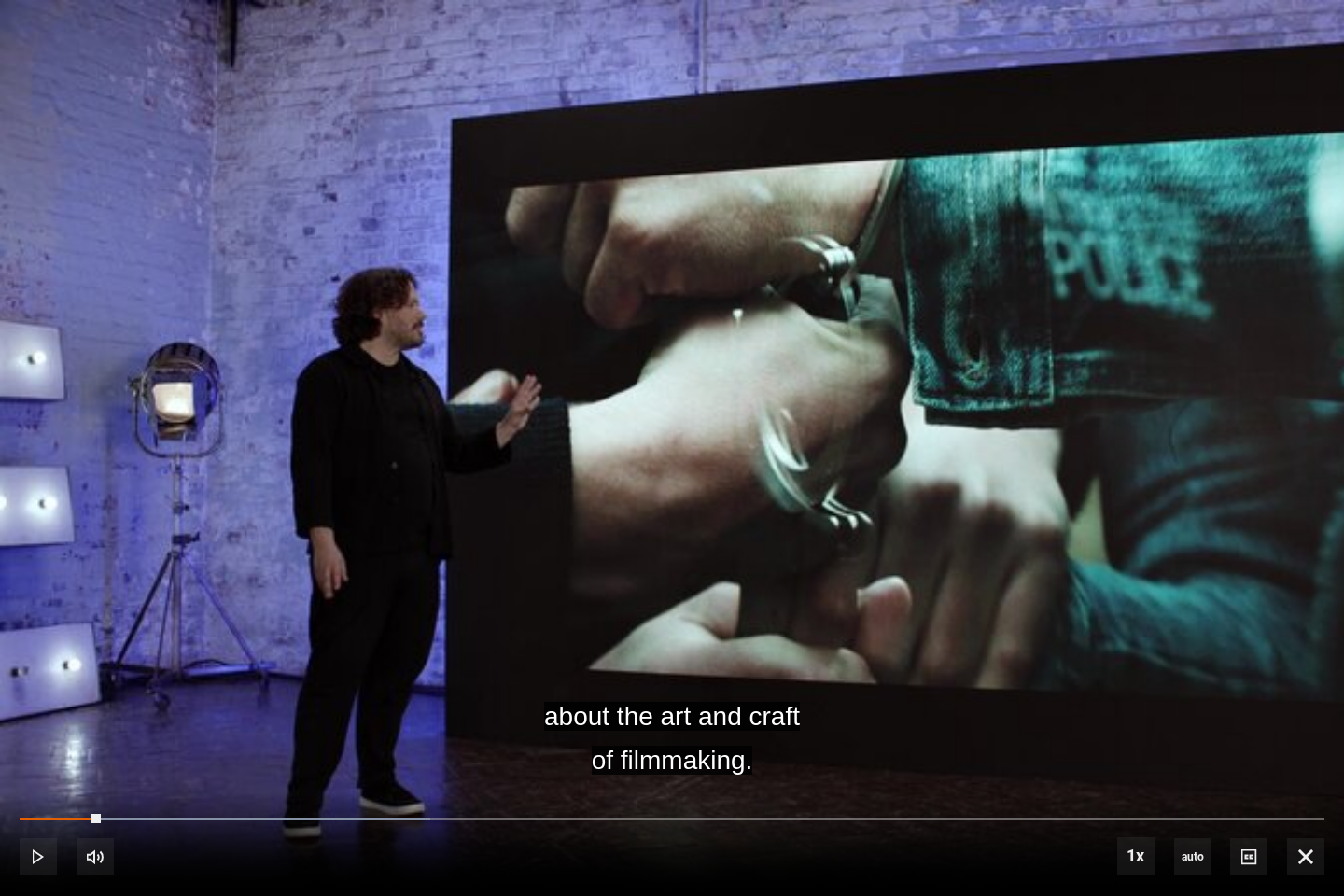 drag, startPoint x: 101, startPoint y: 813, endPoint x: 373, endPoint y: 810, distance: 272.0165 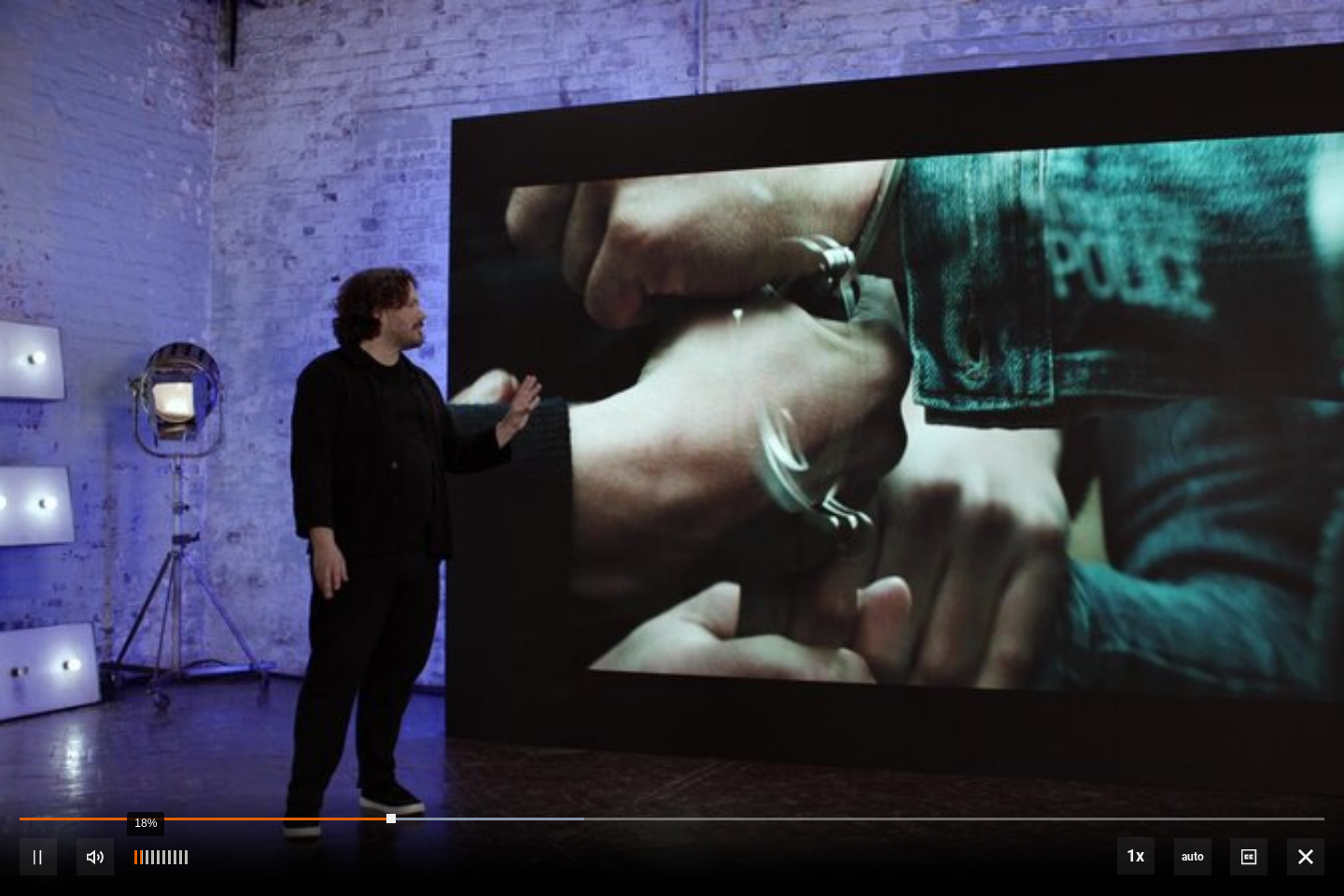 drag, startPoint x: 164, startPoint y: 853, endPoint x: 134, endPoint y: 853, distance: 30 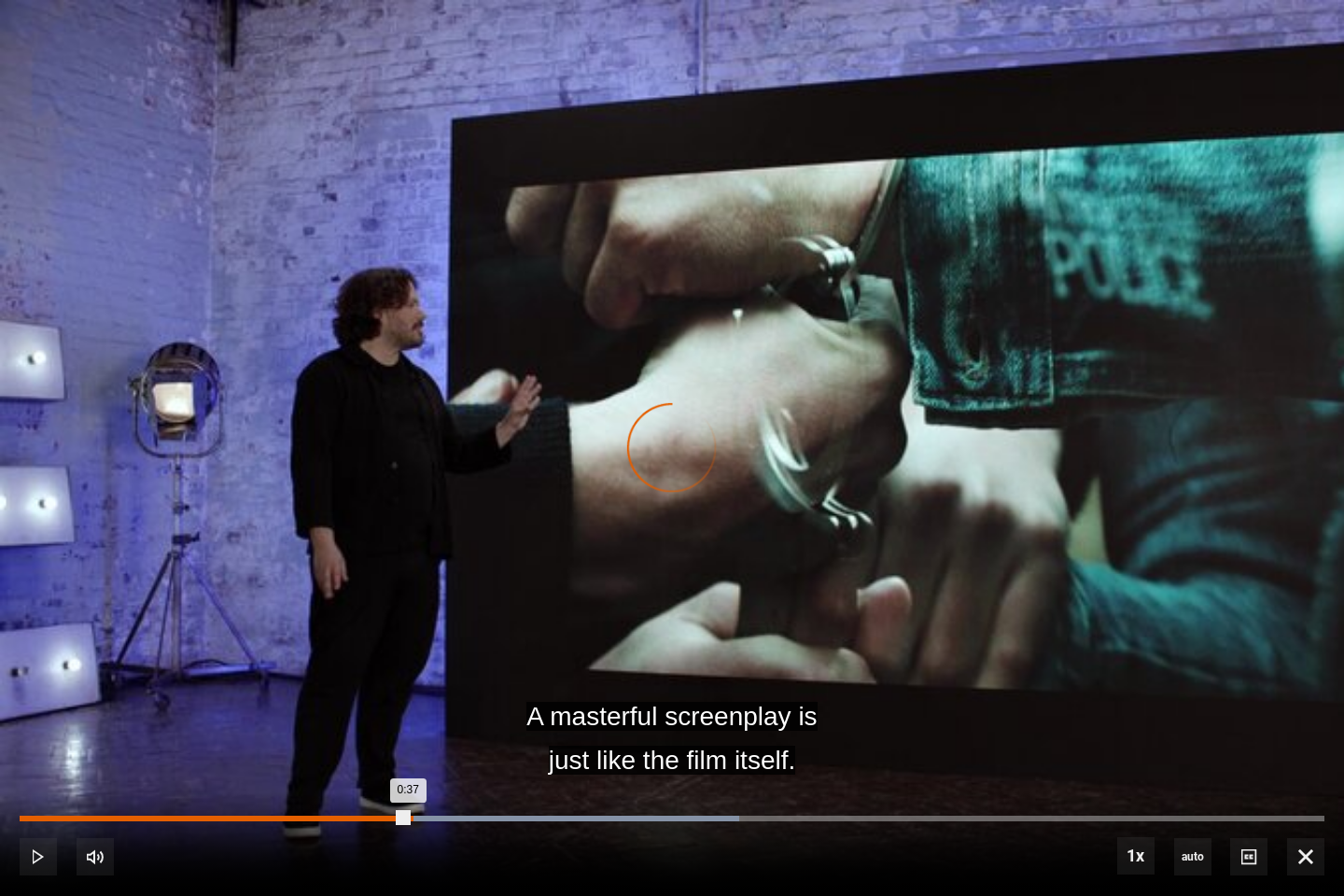 scroll, scrollTop: 0, scrollLeft: 489, axis: horizontal 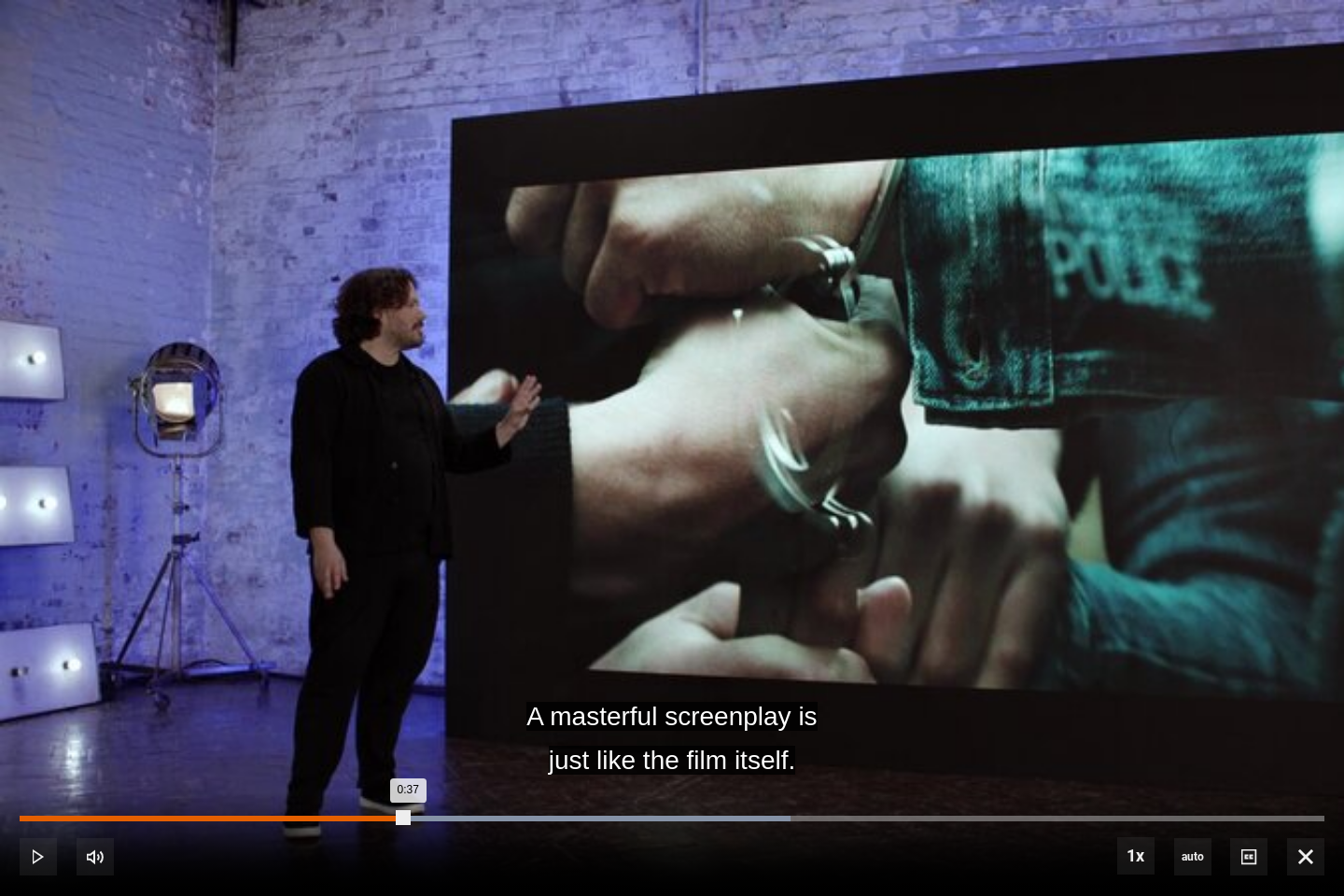 click on "0:37" at bounding box center [214, 819] 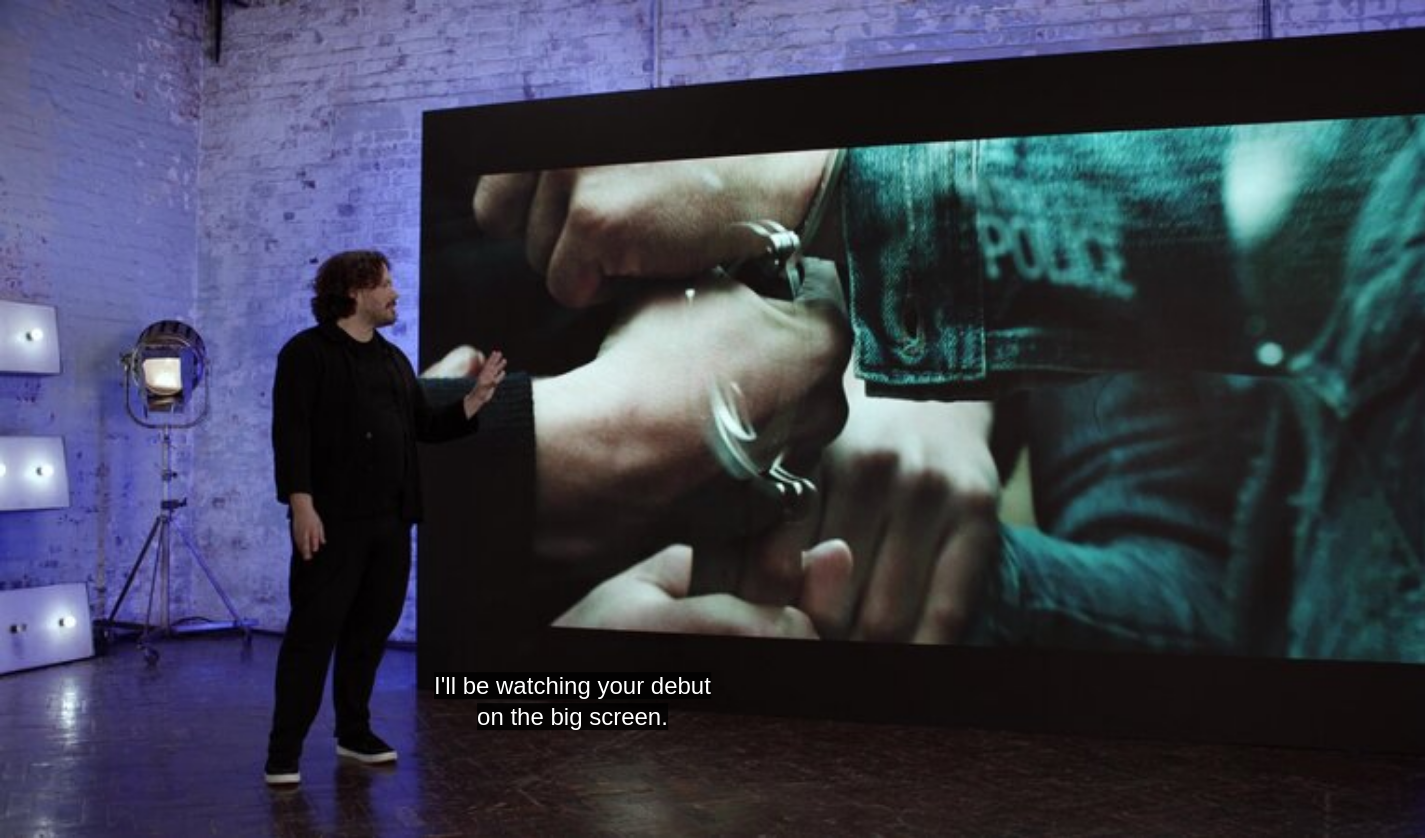 scroll, scrollTop: 0, scrollLeft: 2620, axis: horizontal 